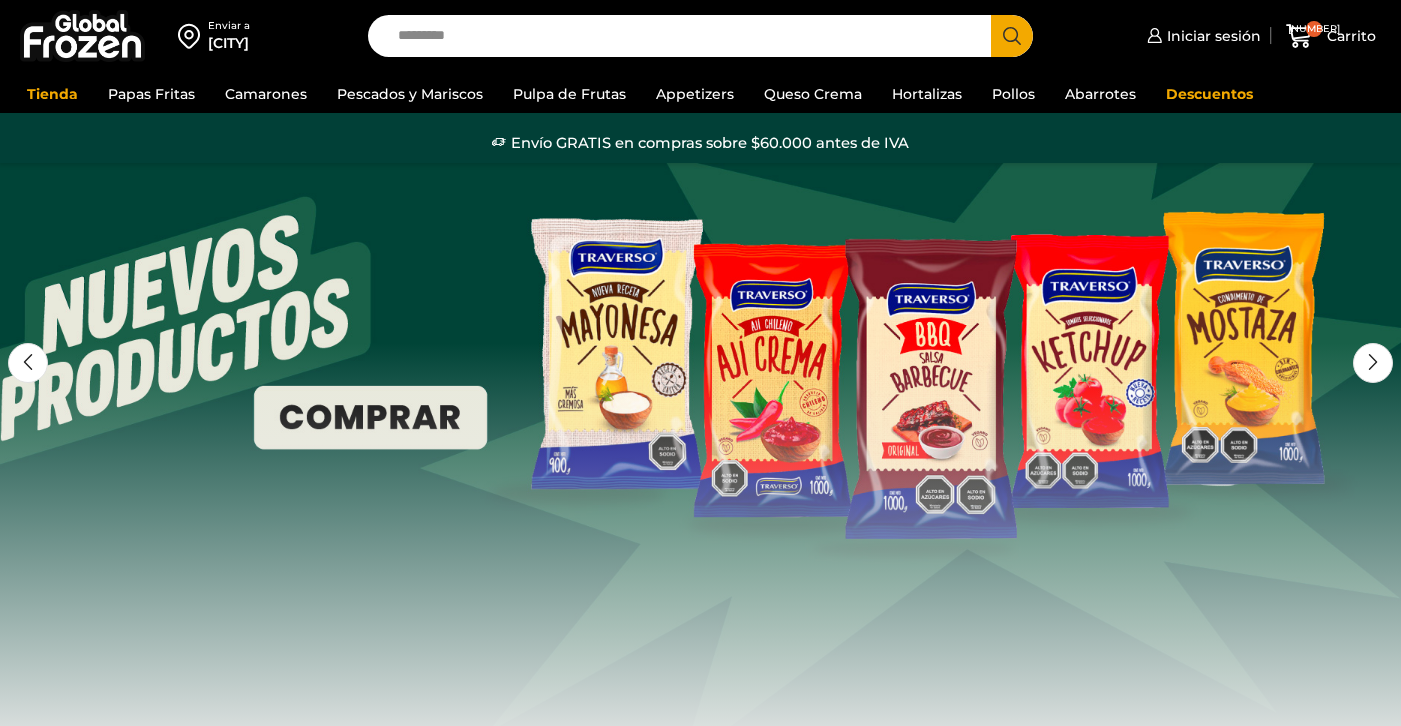 scroll, scrollTop: 0, scrollLeft: 0, axis: both 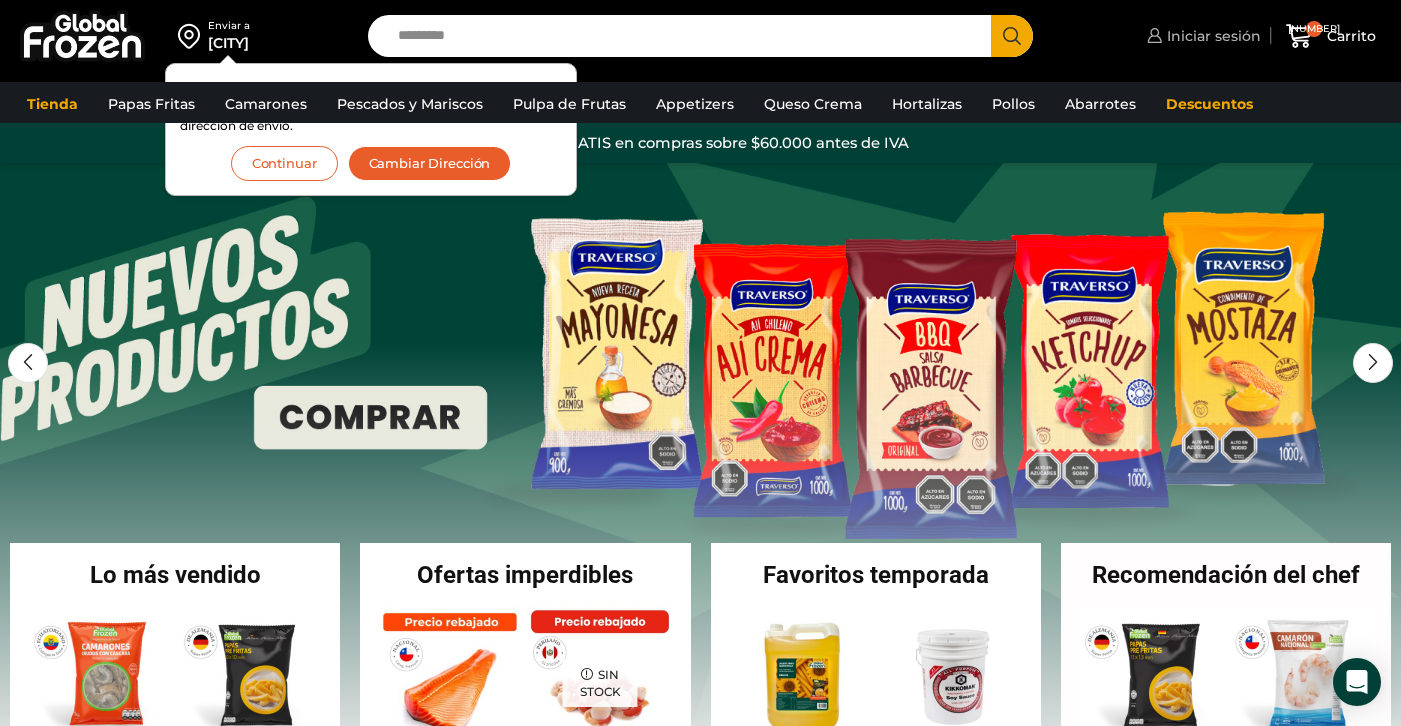 click on "Iniciar sesión" at bounding box center (1201, 36) 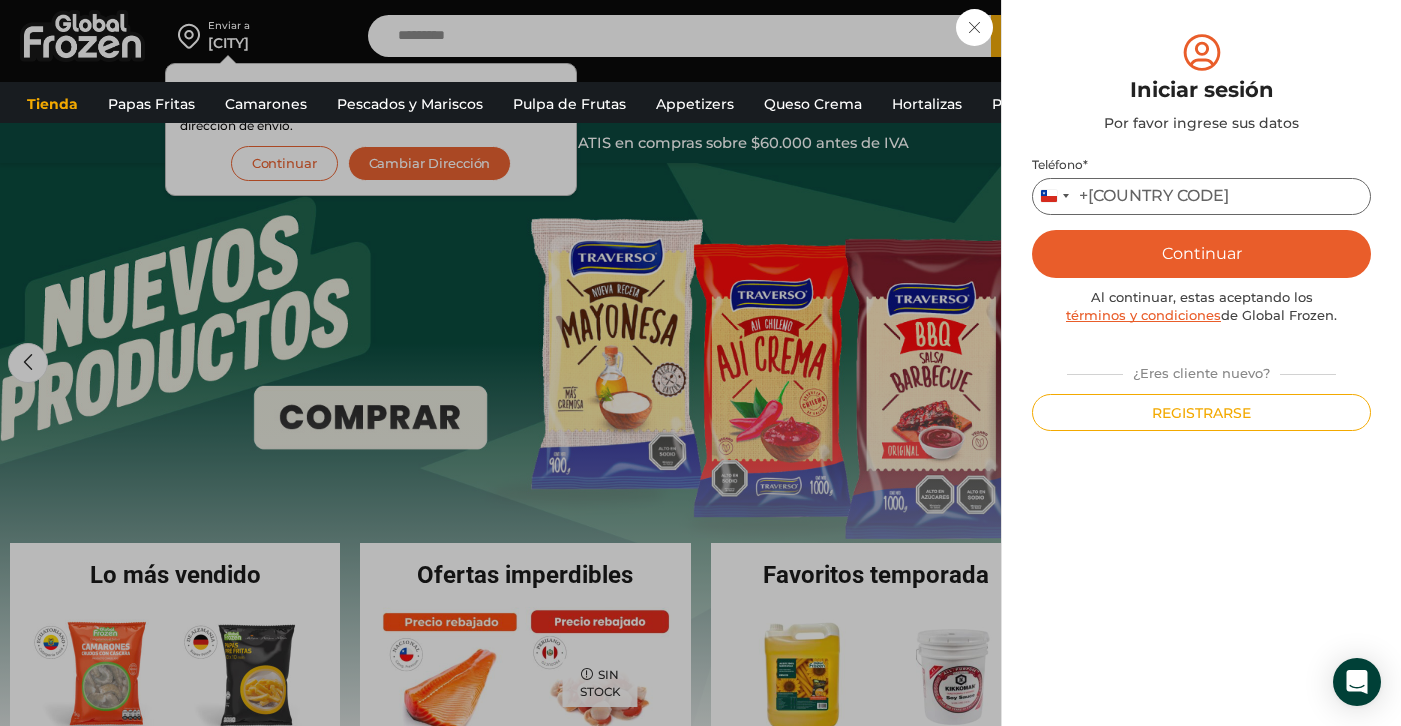 click on "Teléfono
*" at bounding box center [1201, 196] 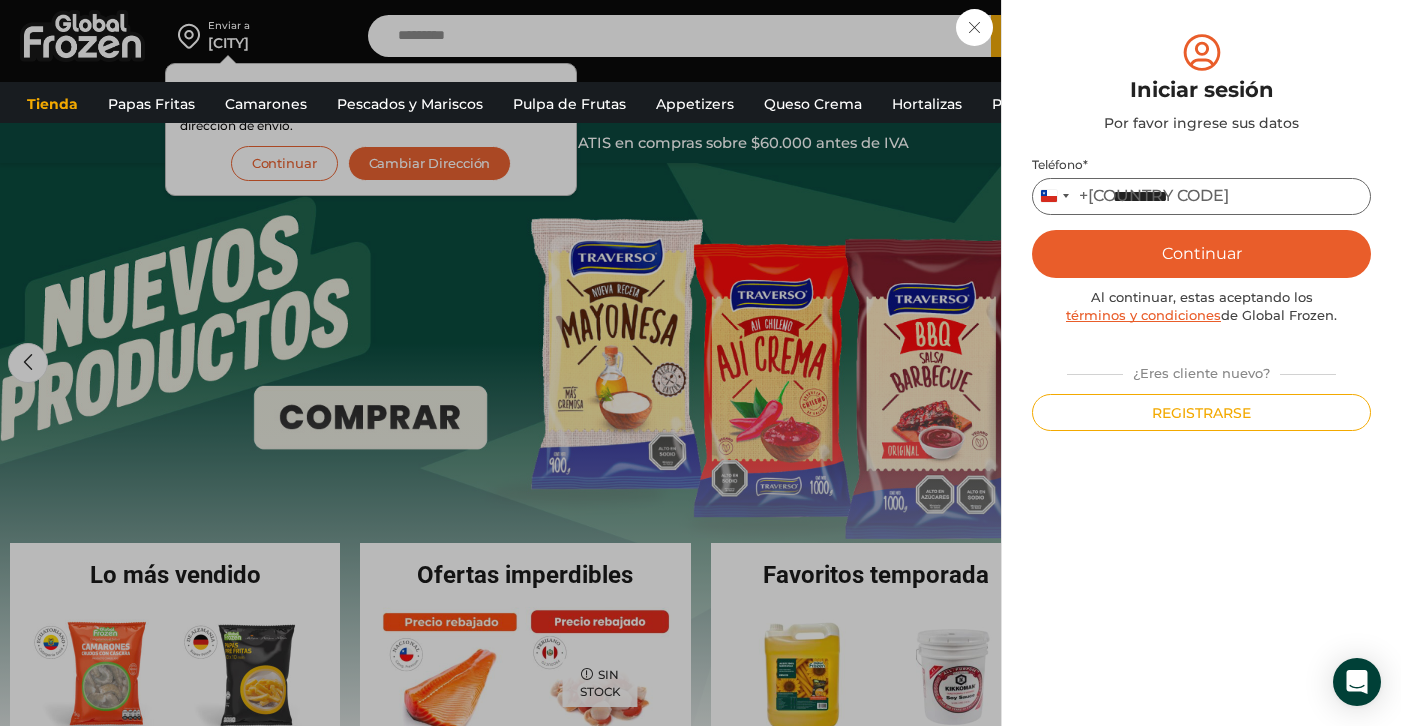 type on "*********" 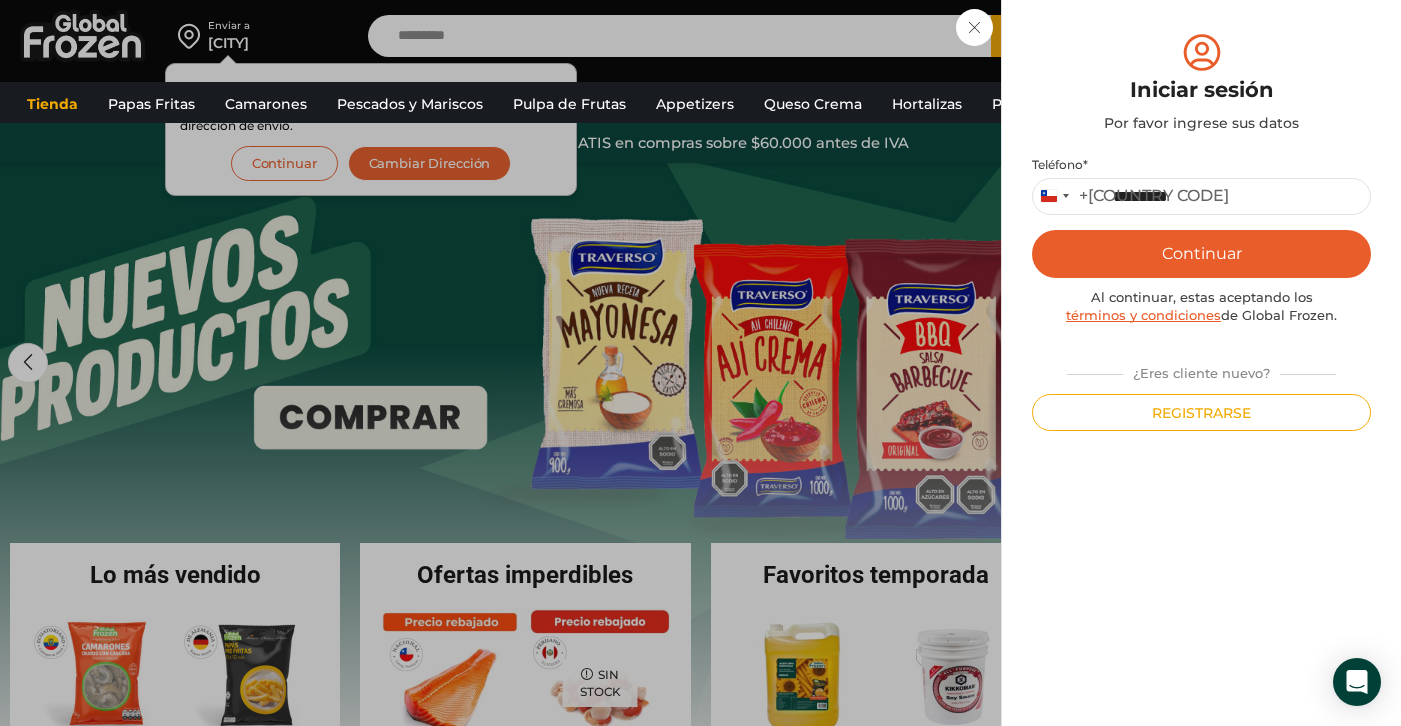 click on "Continuar" at bounding box center (1201, 254) 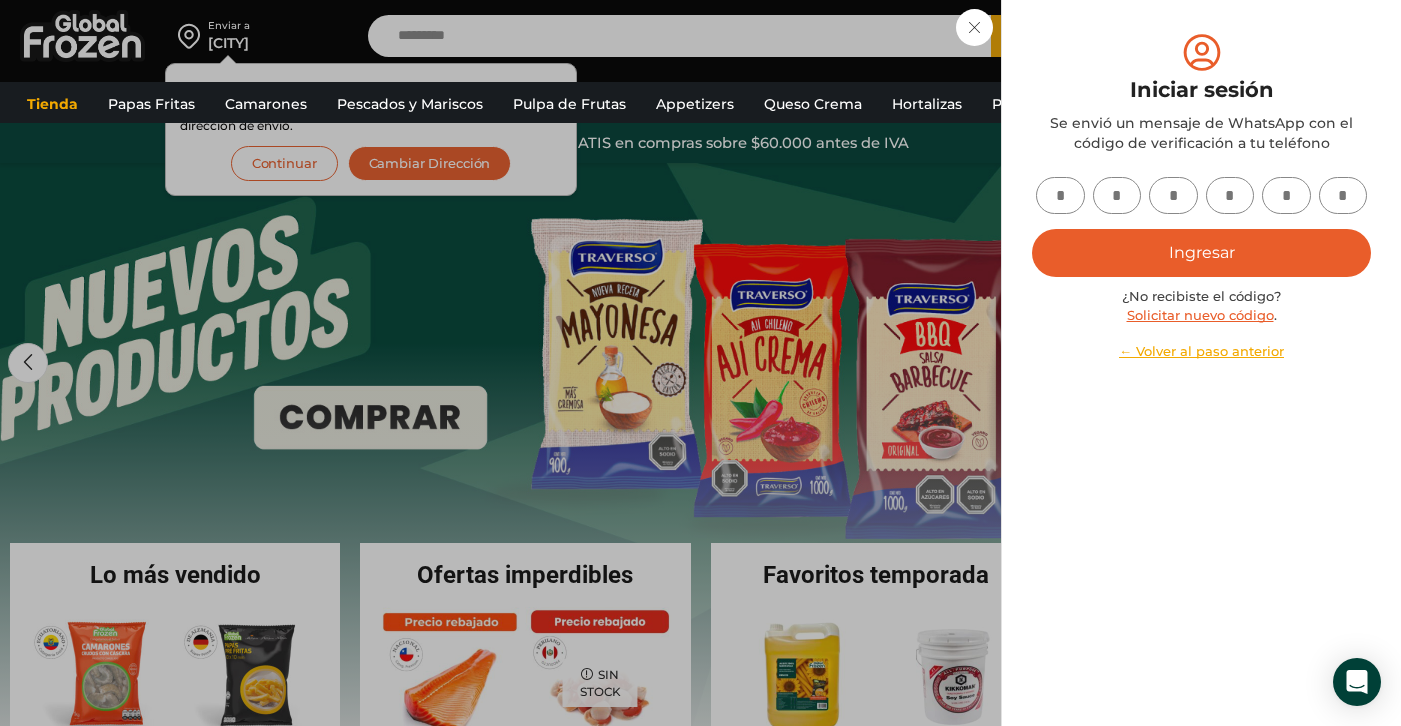 click at bounding box center [1060, 195] 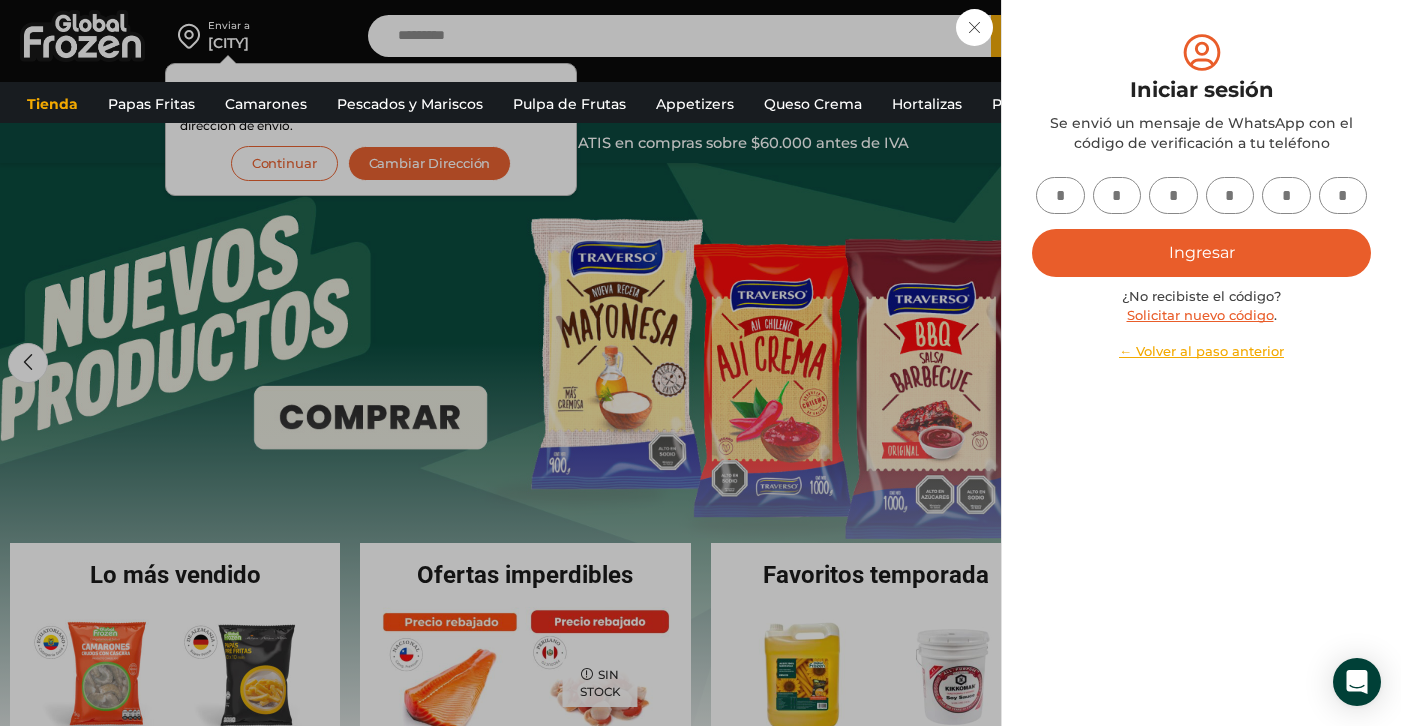 type on "*" 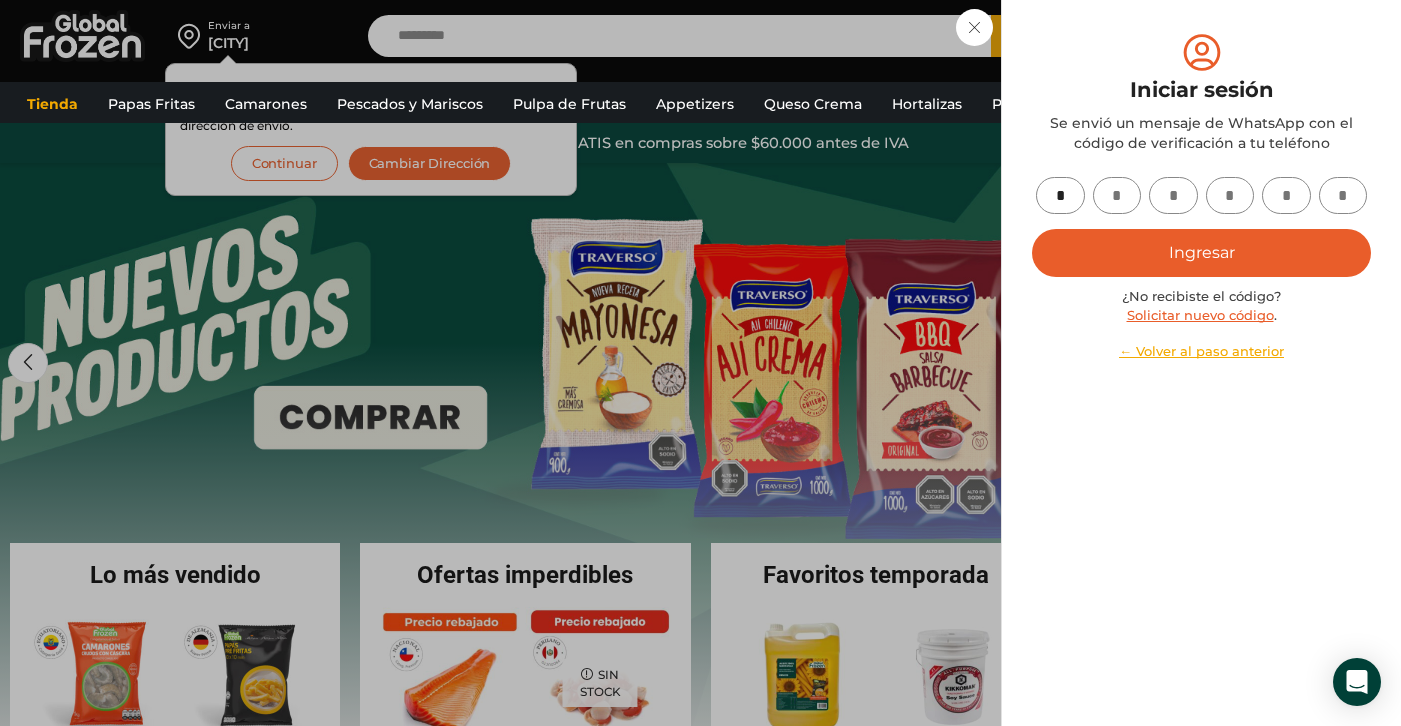 type on "*" 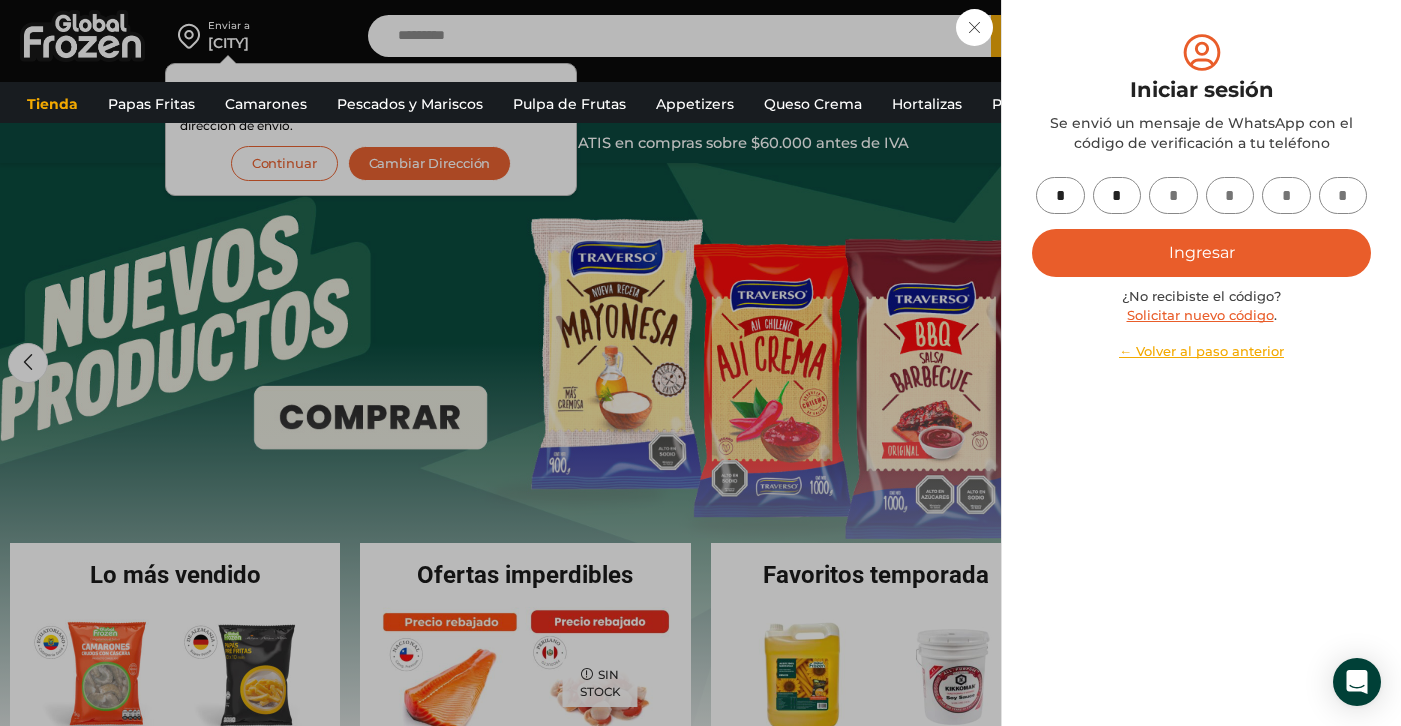 type on "*" 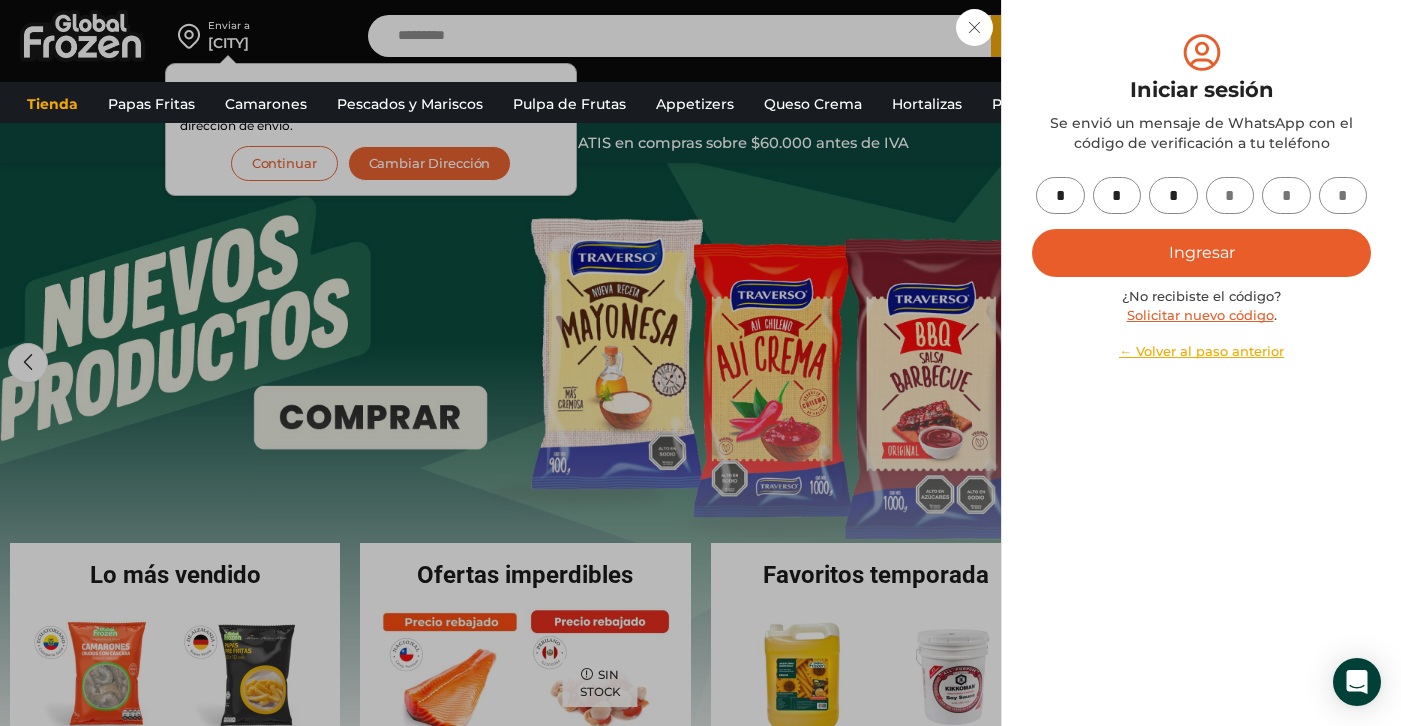 type on "*" 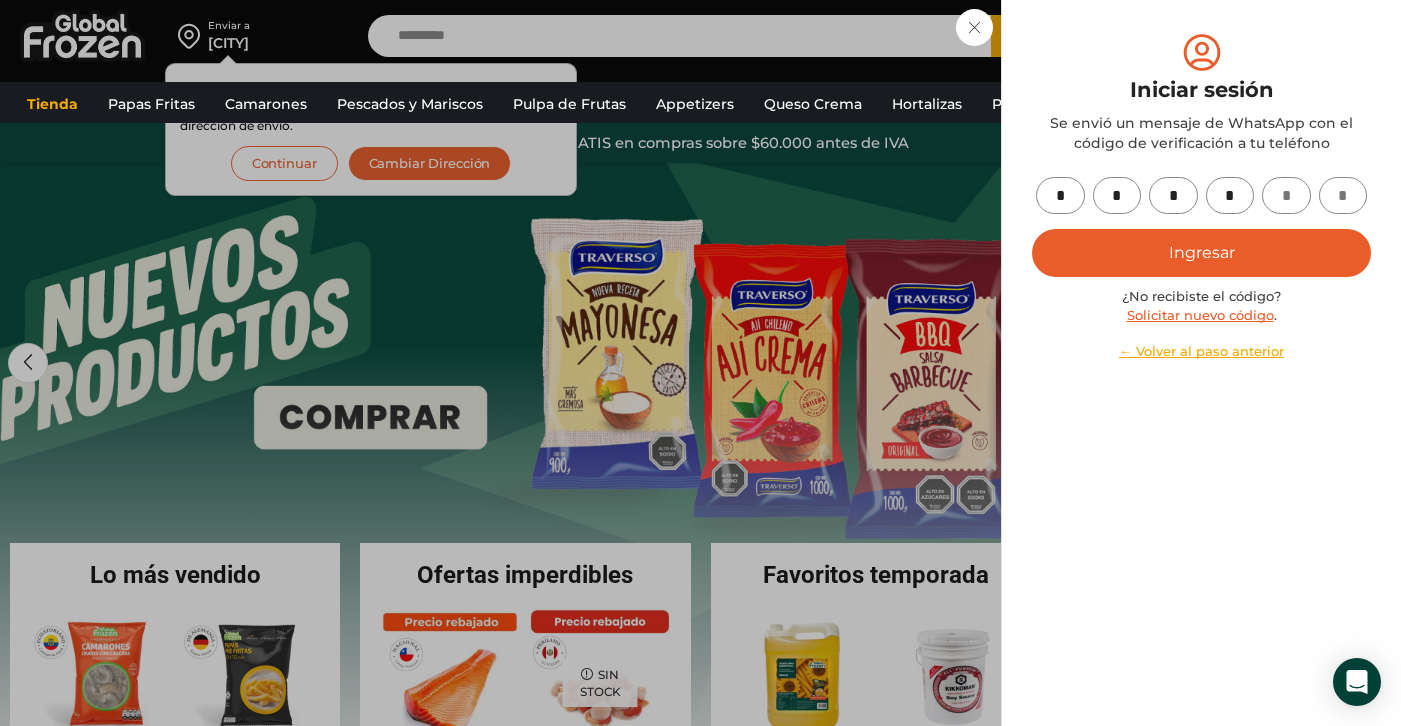 type on "*" 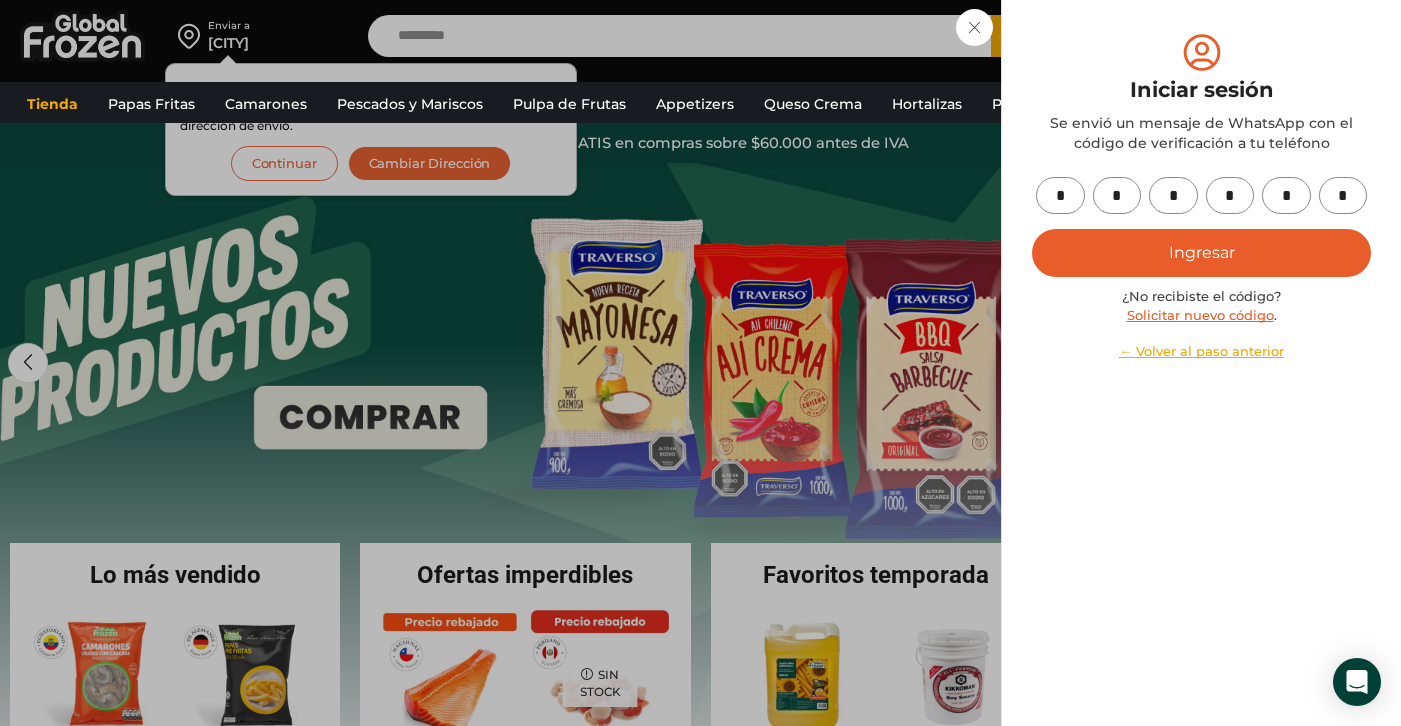 type on "*" 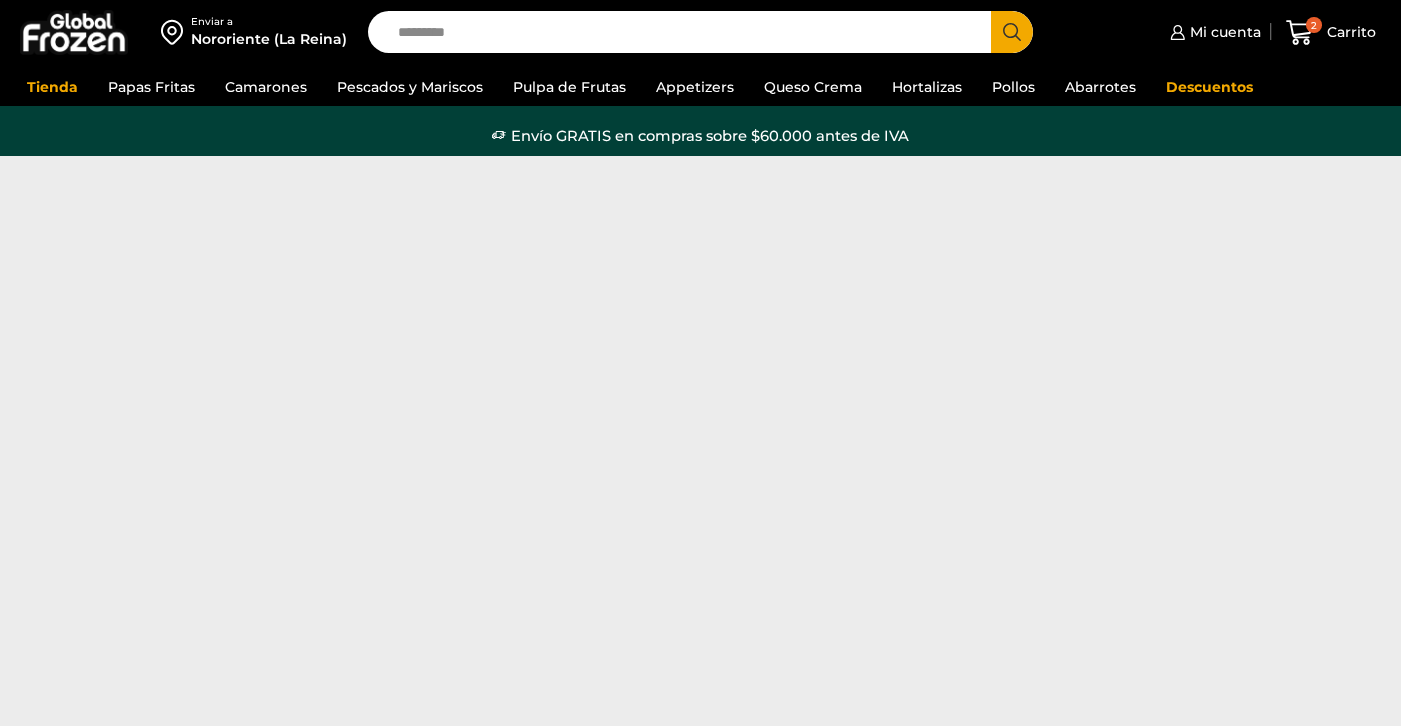 scroll, scrollTop: 0, scrollLeft: 0, axis: both 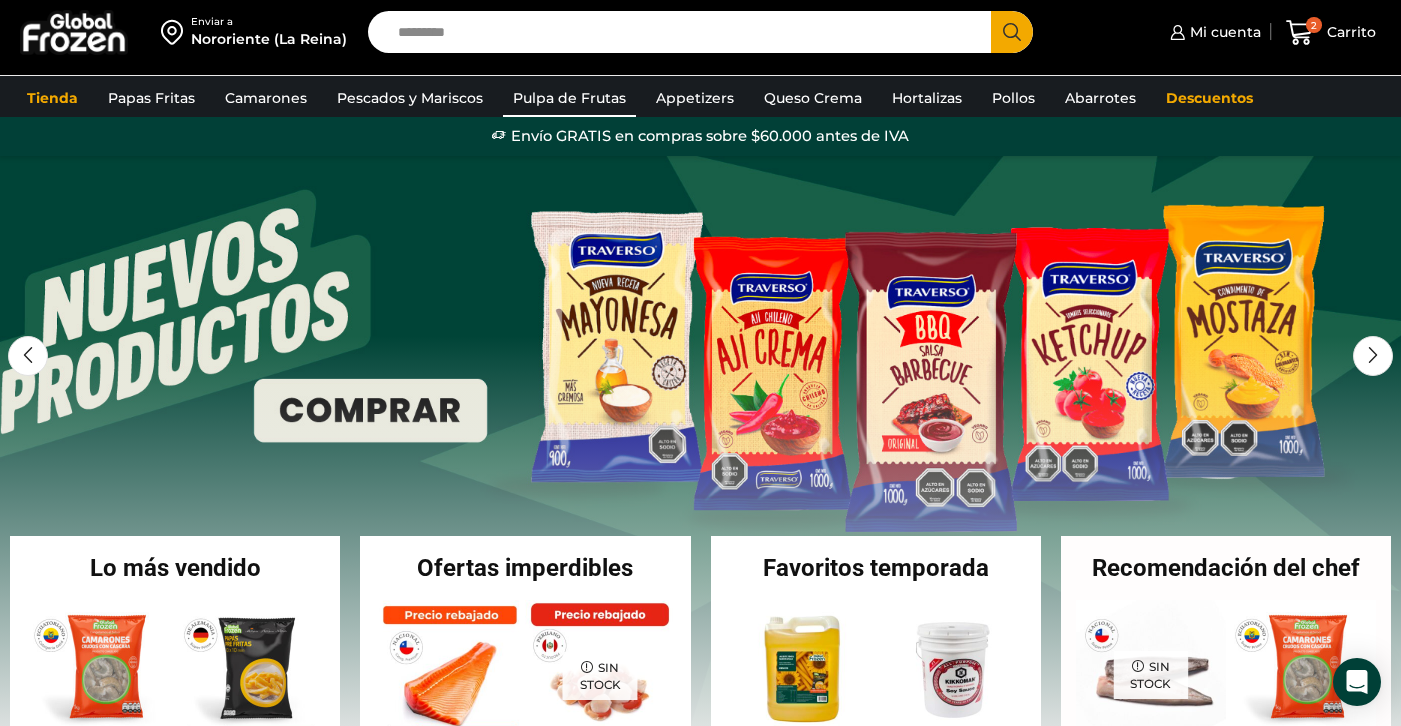 click on "Pulpa de Frutas" at bounding box center (569, 98) 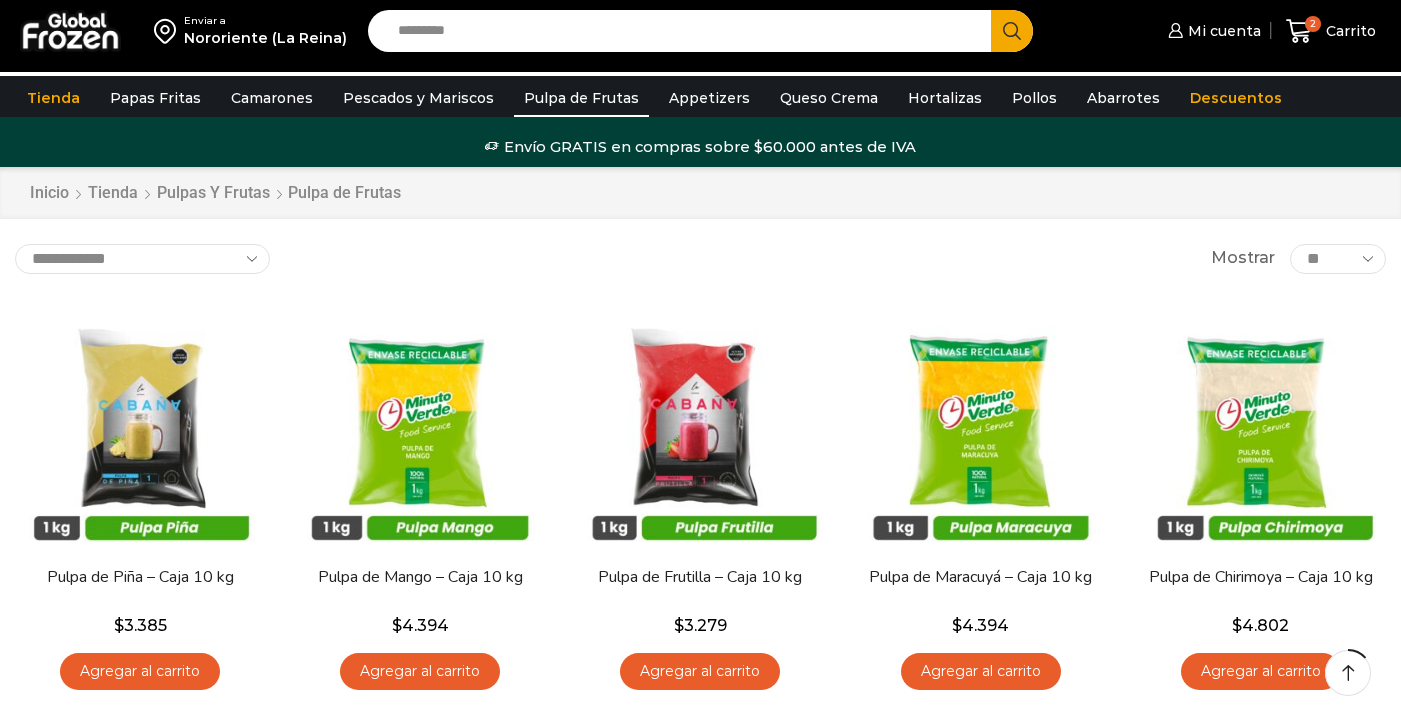 scroll, scrollTop: 137, scrollLeft: 0, axis: vertical 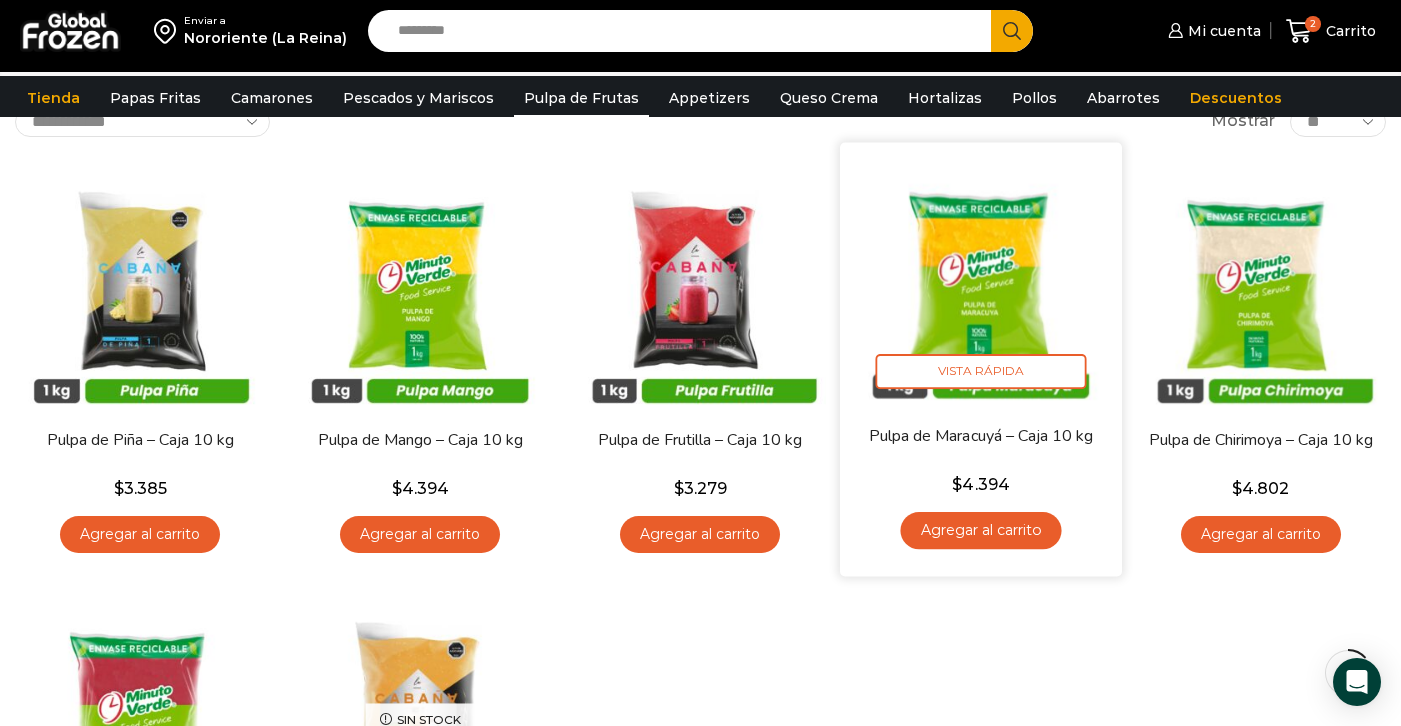 click on "Agregar al carrito" at bounding box center (980, 530) 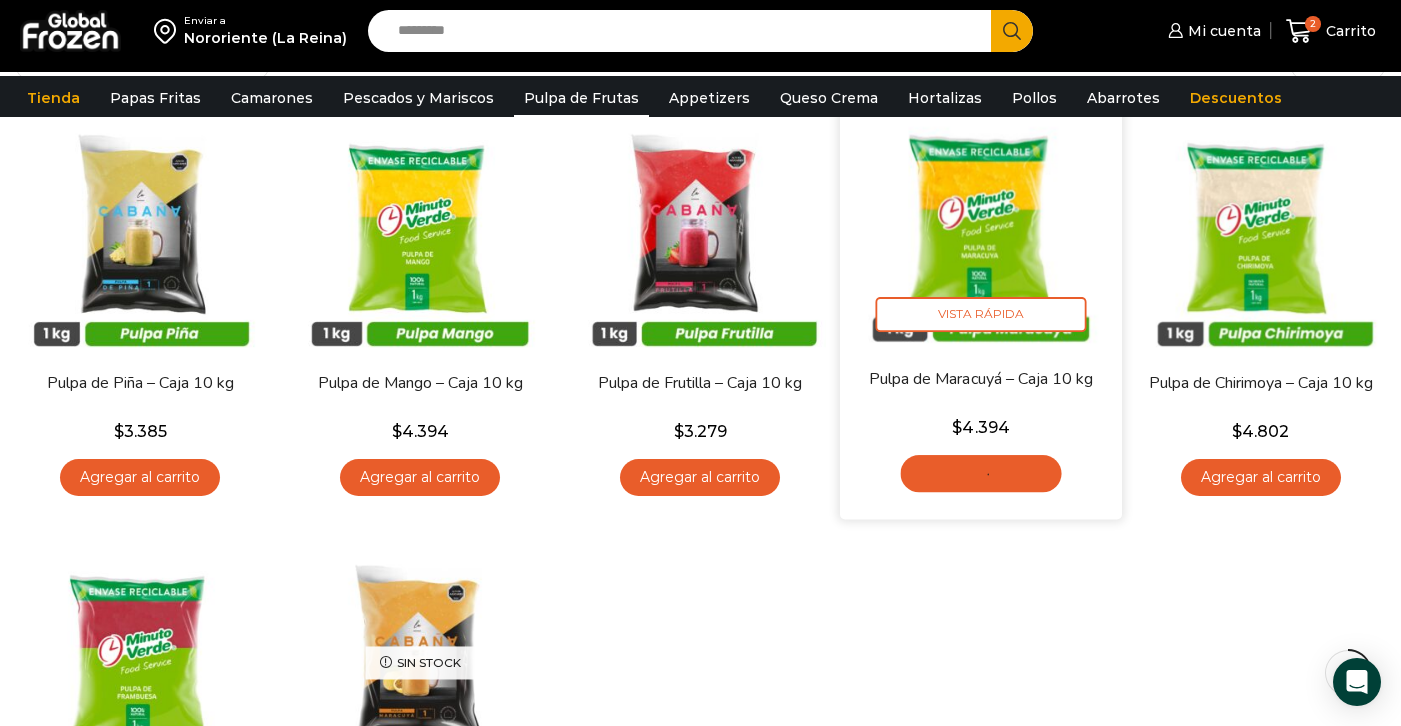 scroll, scrollTop: 208, scrollLeft: 0, axis: vertical 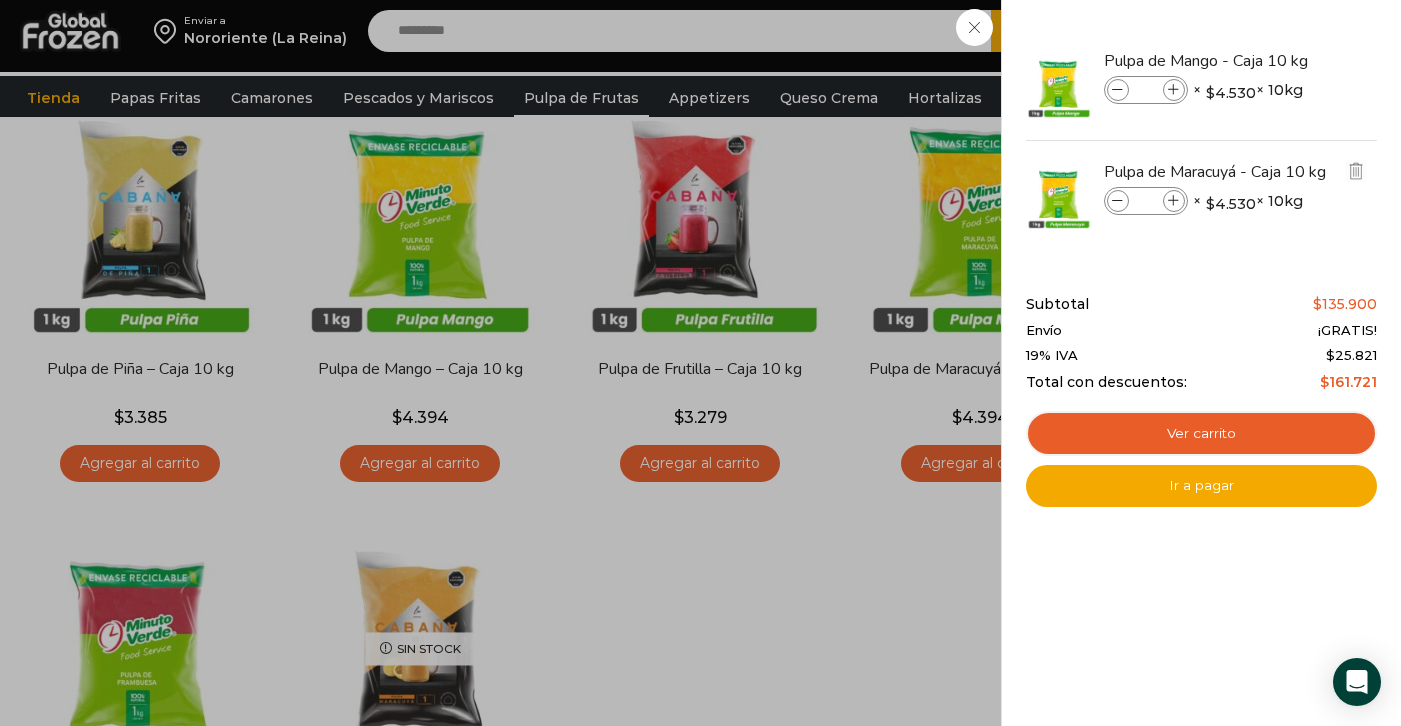 click at bounding box center [1118, 201] 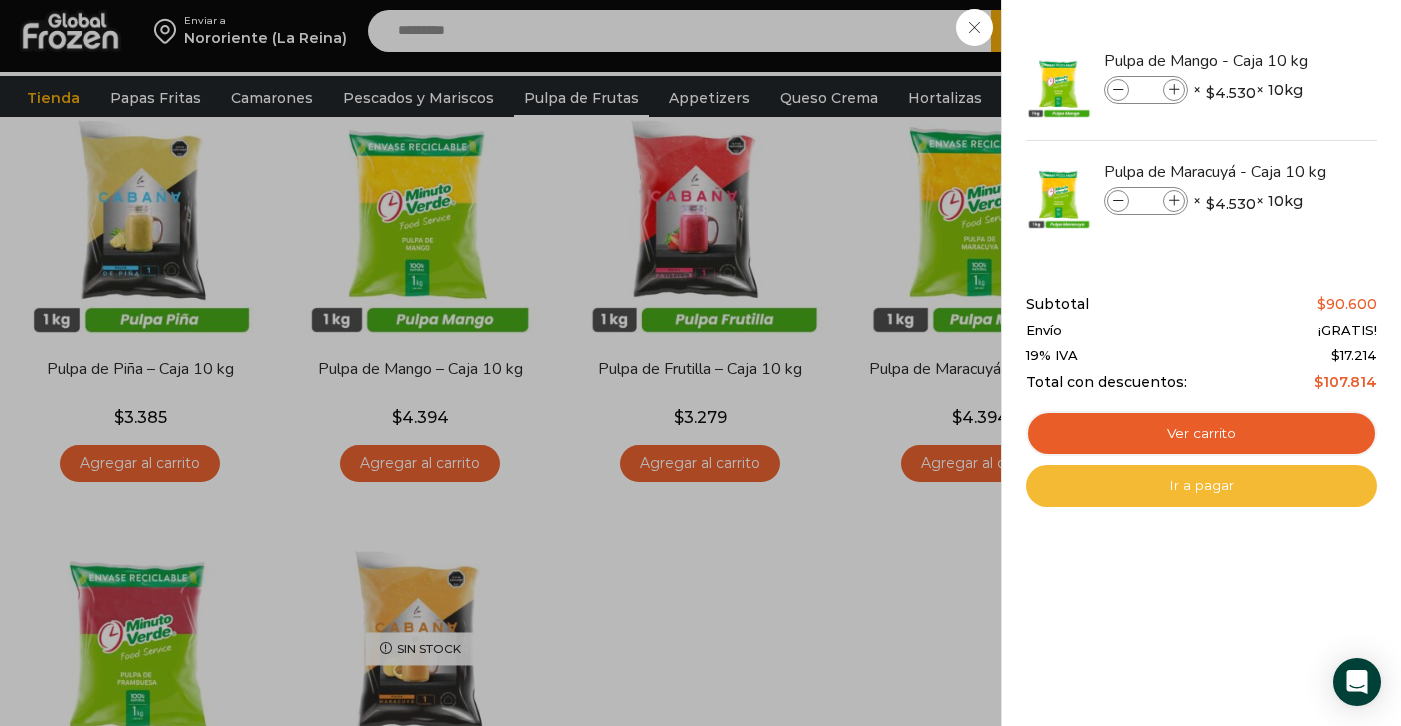 click on "Ir a pagar" at bounding box center [1201, 486] 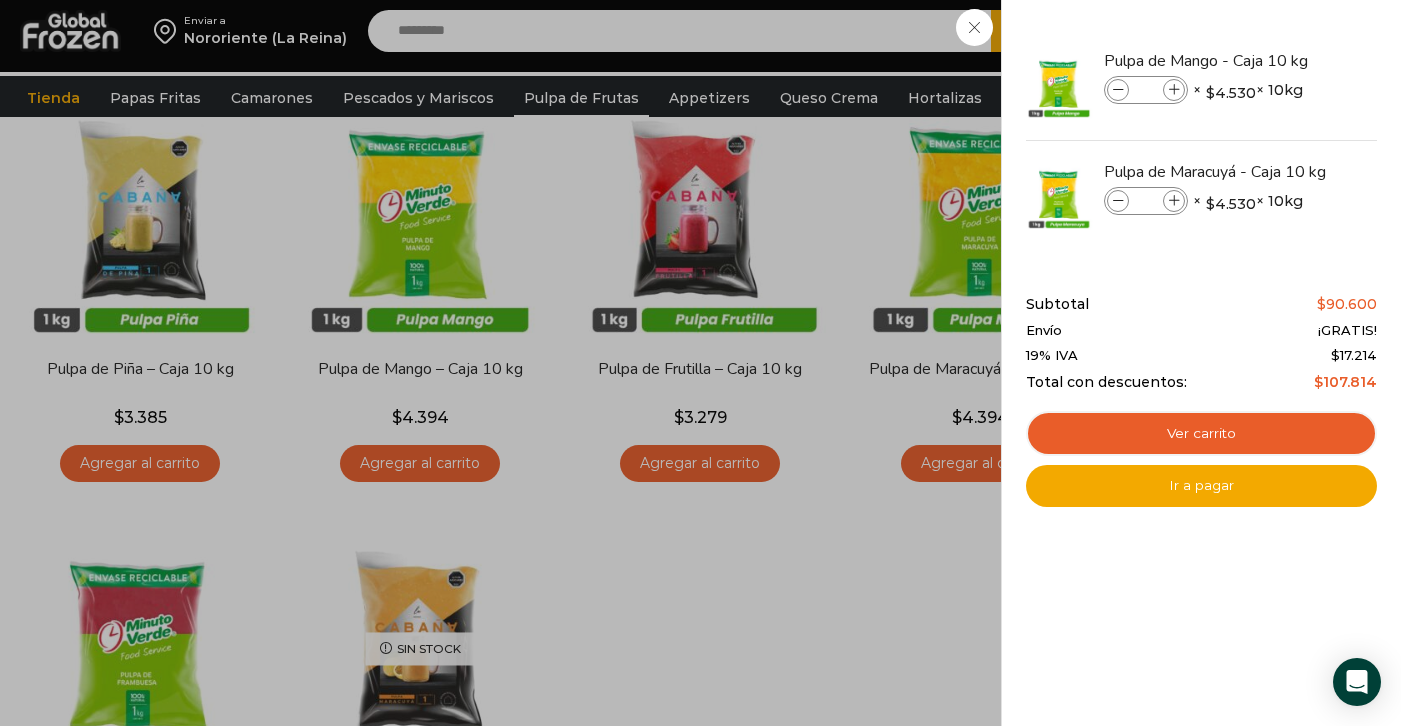 click on "2
Carrito
2
2
Shopping Cart
*" at bounding box center (1331, 31) 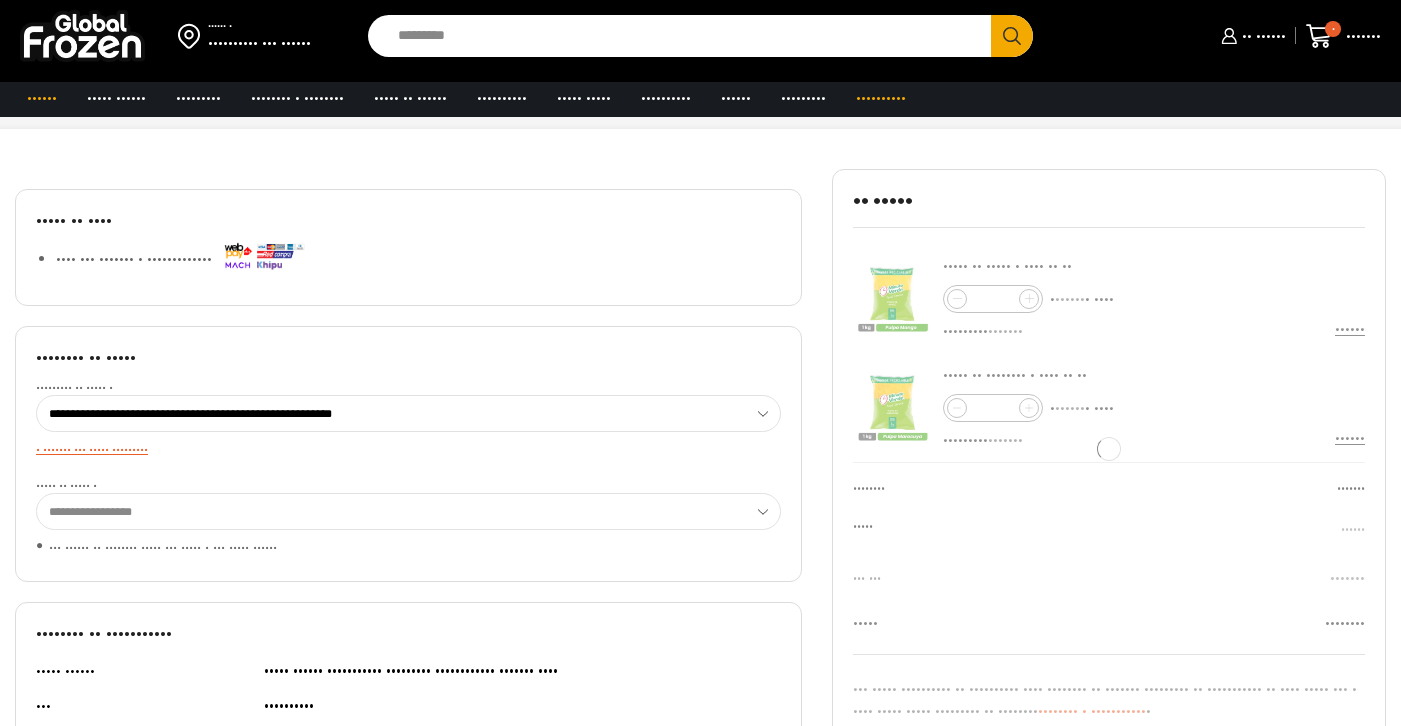 scroll, scrollTop: 90, scrollLeft: 0, axis: vertical 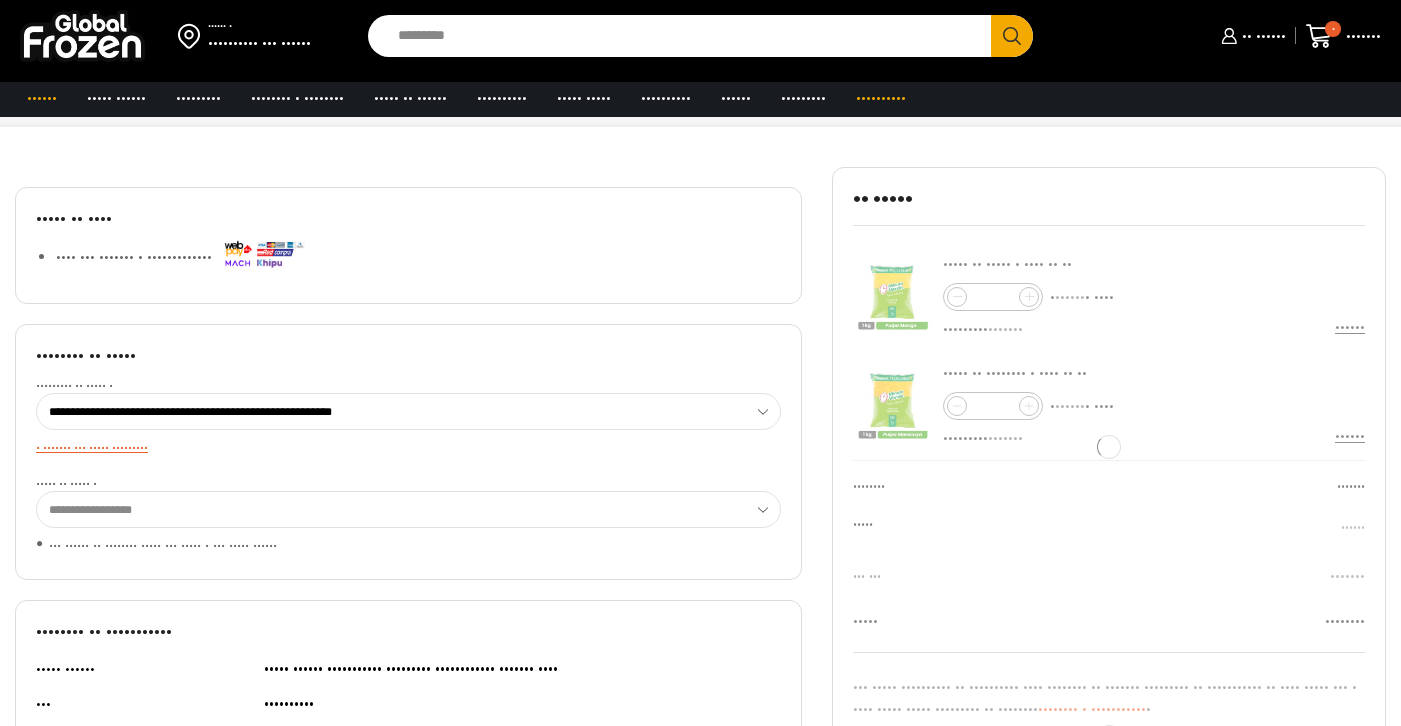 click on "•••••••••• ••••••••••••••••• •••••••••• ••••••••••••••••• •••••••••• •••••••••••••••••" at bounding box center [408, 509] 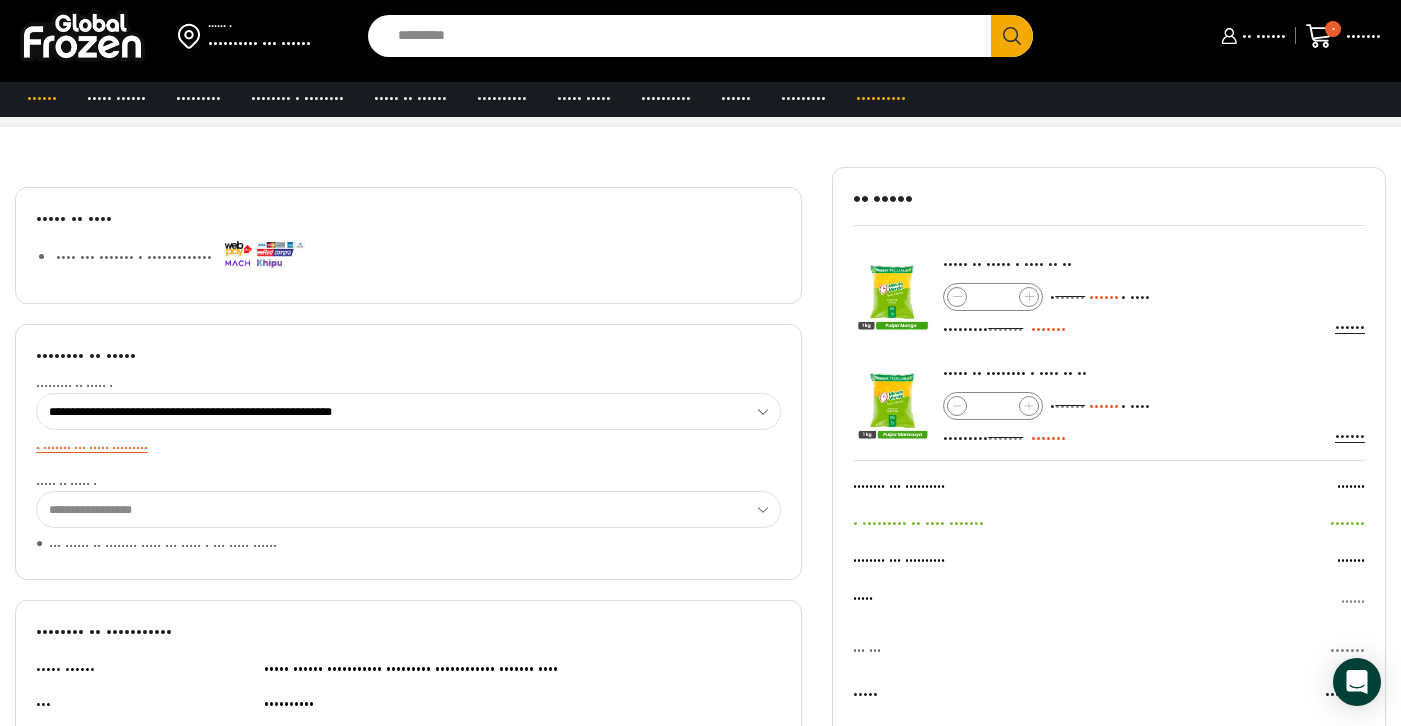 click on "••••• •• ••••
•••• ••• ••••••• • •••••••••••••
•••••••• •• •••••
••••••••• •• ••••• •
•••••••••••••••••••••••••••••••••••••••••••••••••••••••••
•••••••••••••••••••••••••••••••••••••••••••••••••••••••••••••••••••••••••••••••••••••
••••••••••••••••••••••••••••••••••••••••••••••••••••••••••••••••••••••
• ••••••• ••• ••••• •••••••••" at bounding box center (408, 551) 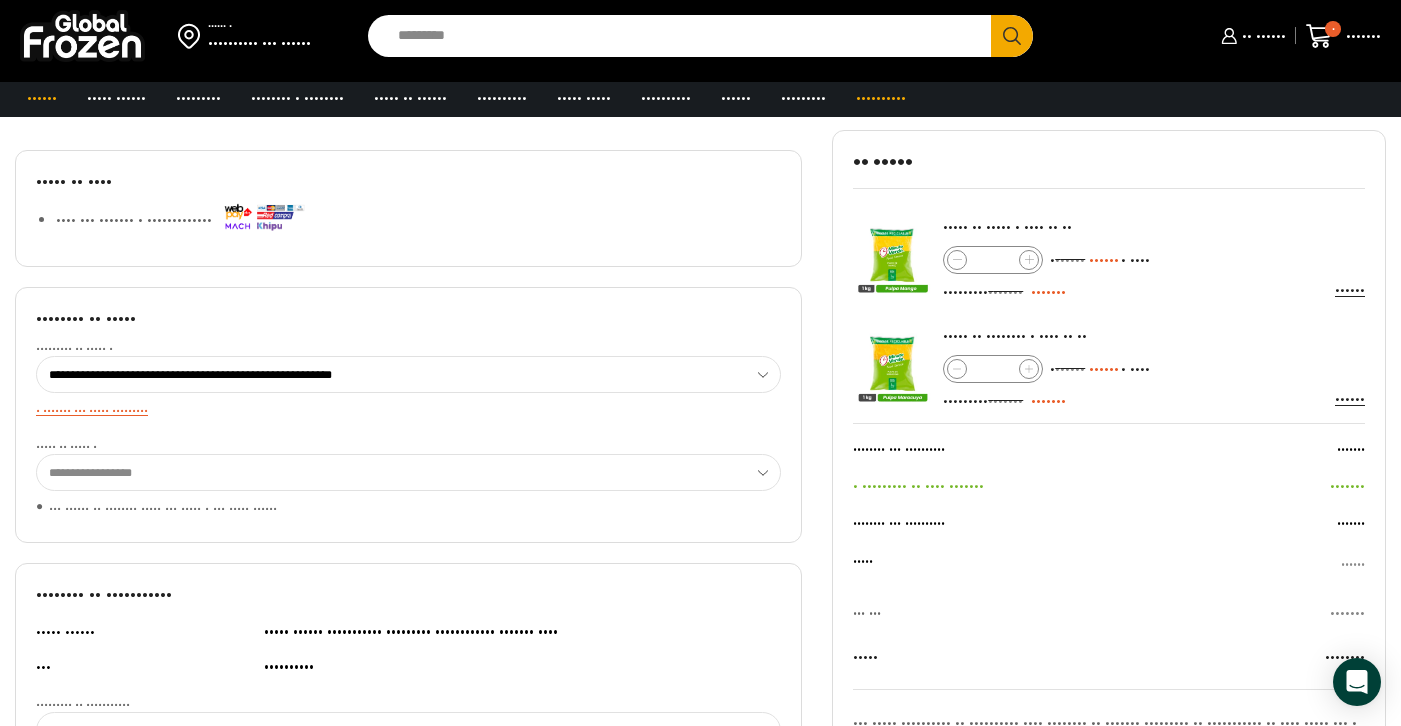 scroll, scrollTop: 144, scrollLeft: 0, axis: vertical 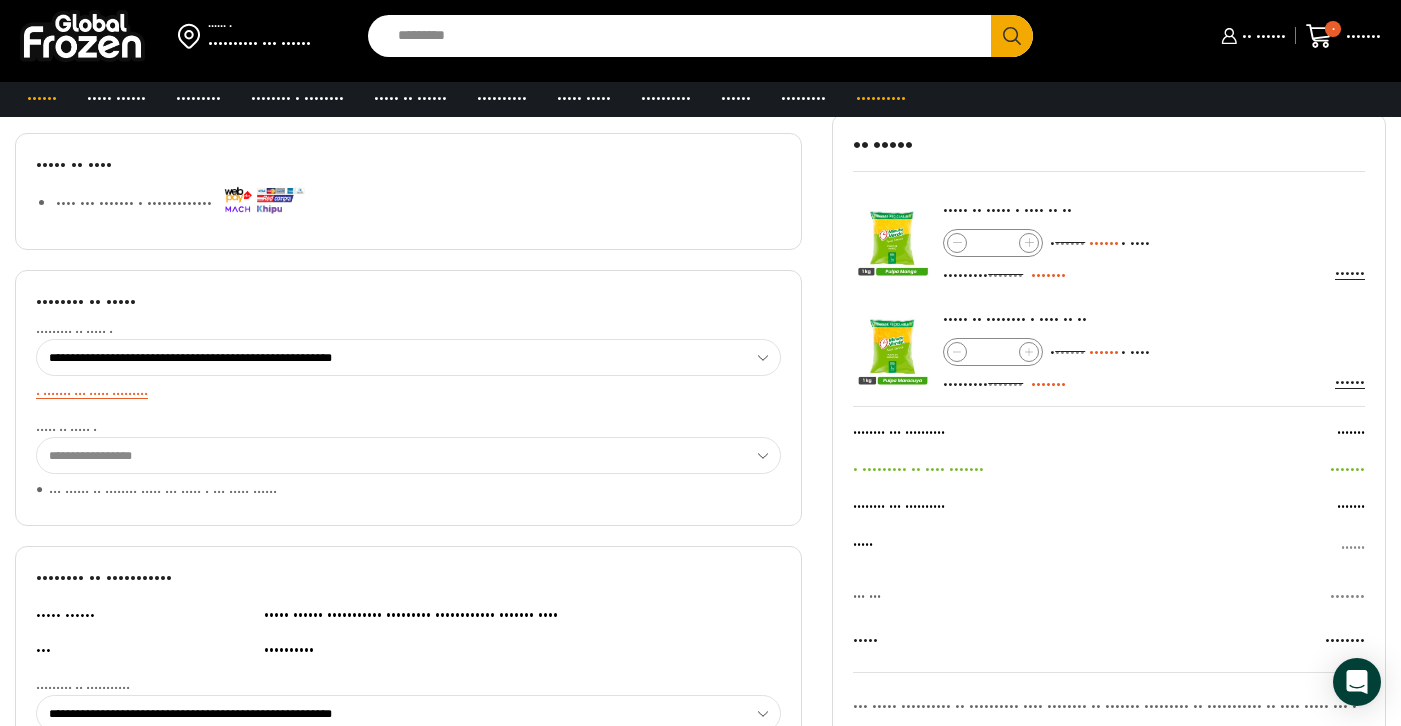 click on "•••••••••••••••••••••••••••••••••••••••••••••••••••••••••
•••••••••••••••••••••••••••••••••••••••••••••••••••••••••••••••••••••••••••••••••••••
••••••••••••••••••••••••••••••••••••••••••••••••••••••••••••••••••••••" at bounding box center [408, 357] 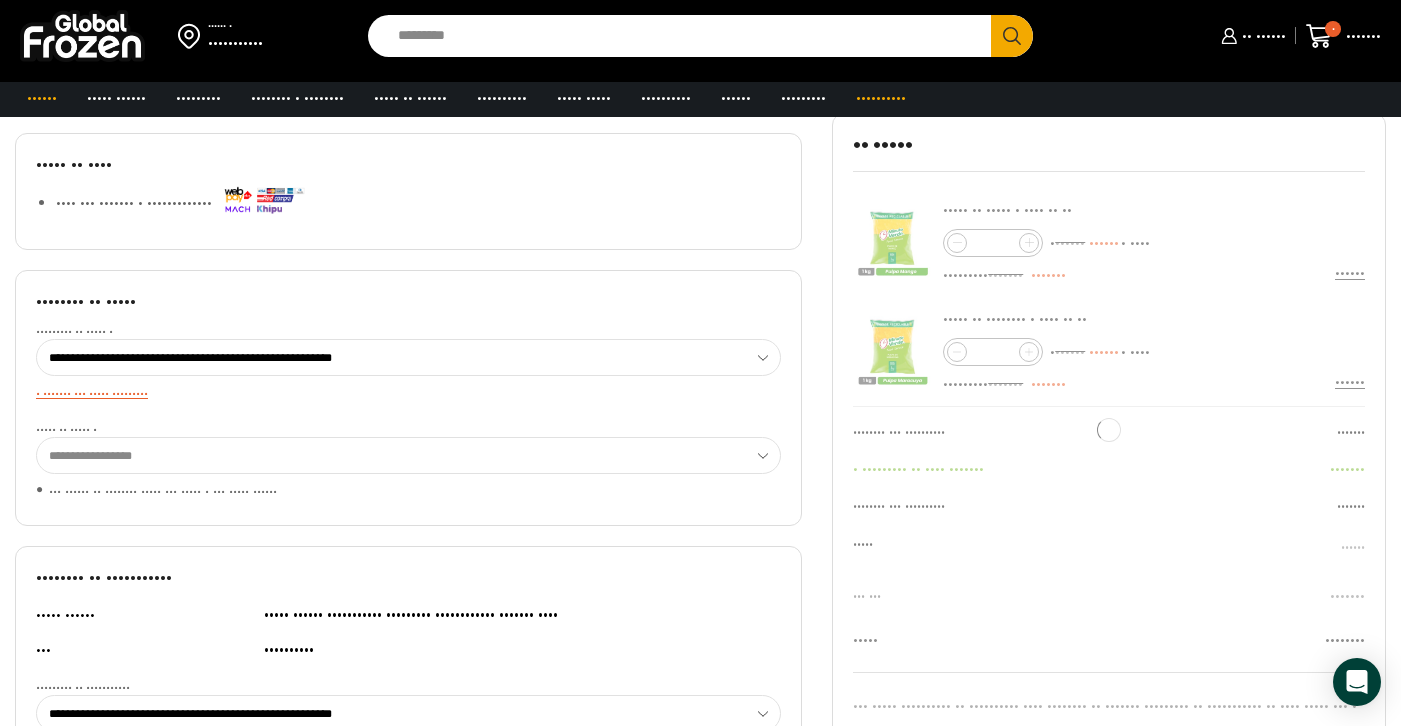 click on "•••••••••• ••••••••••••••••• •••••••••• ••••••••••••••••• •••••••••• •••••••••••••••••" at bounding box center [408, 455] 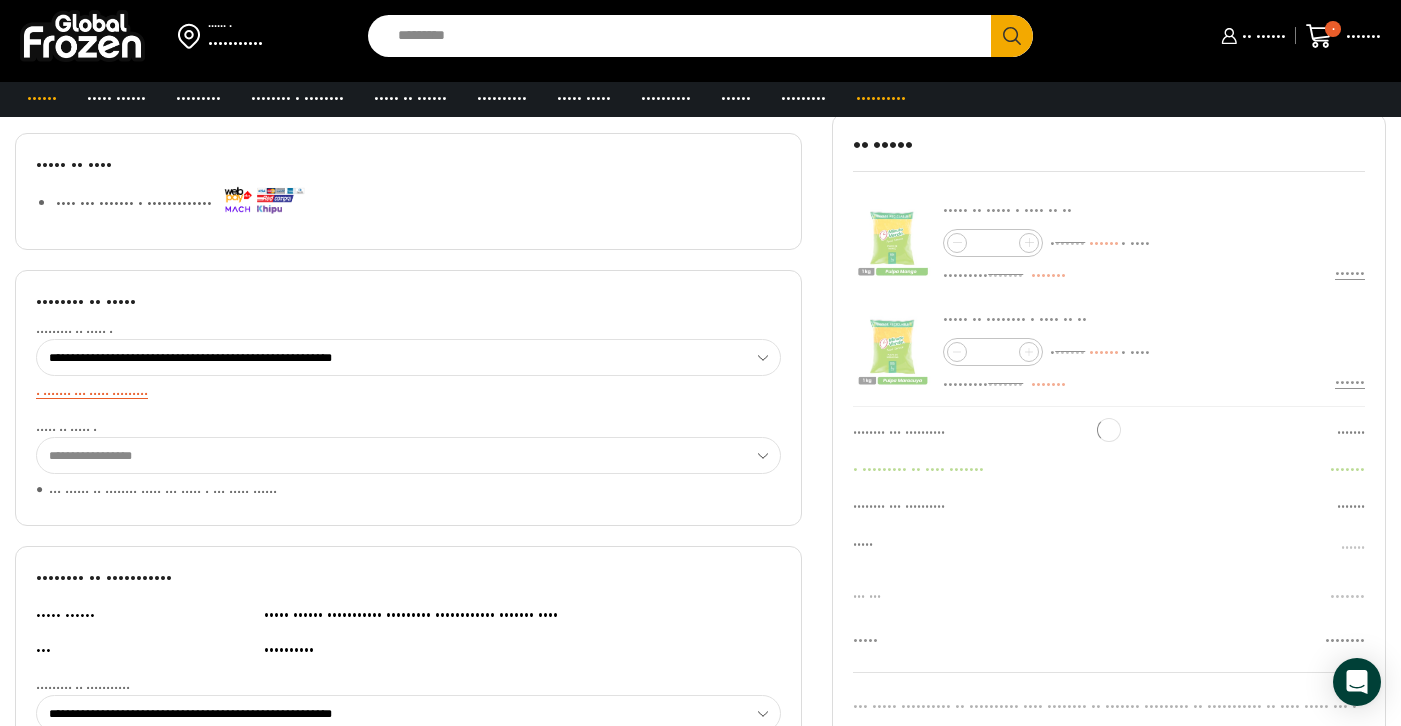 click on "• ••••••• ••• ••••• •••••••••" at bounding box center [408, 392] 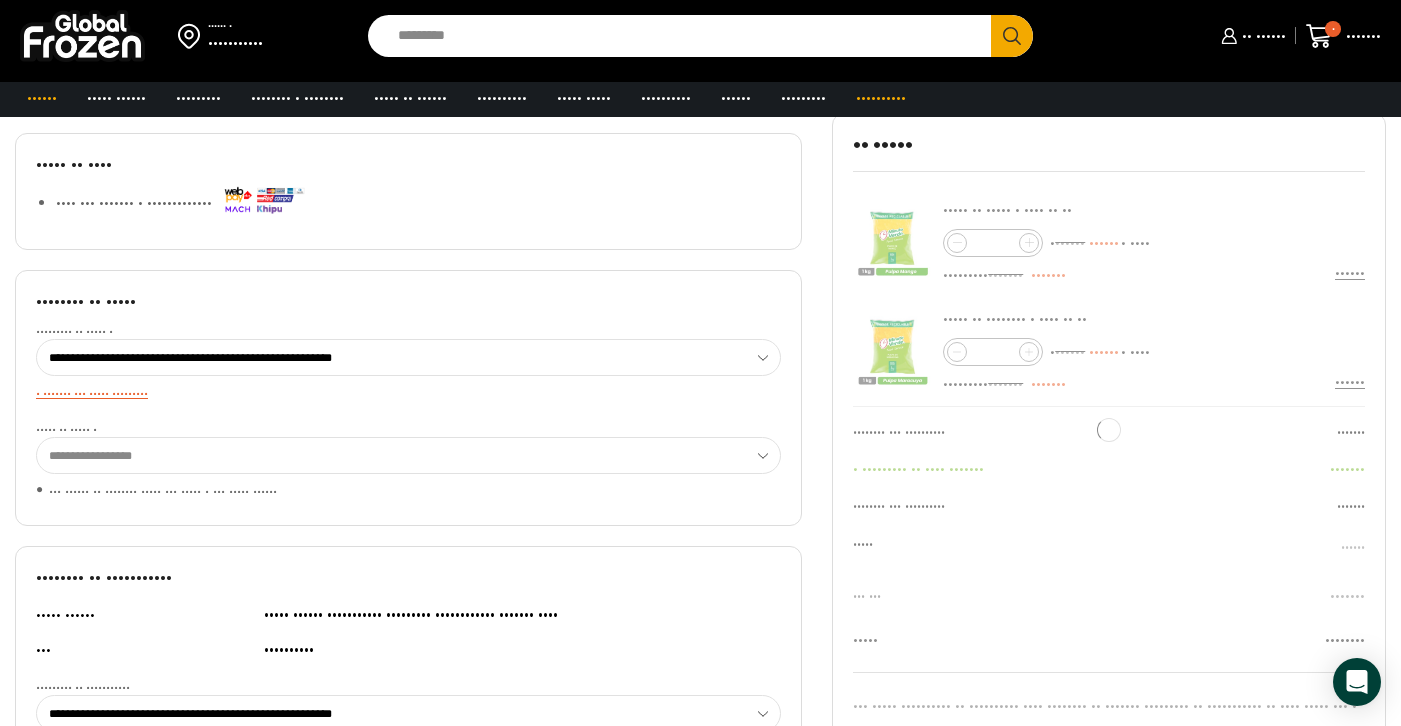 click on "•••••••••••••••••••••••••••••••••••••••••••••••••••••••••
•••••••••••••••••••••••••••••••••••••••••••••••••••••••••••••••••••••••••••••••••••••
••••••••••••••••••••••••••••••••••••••••••••••••••••••••••••••••••••••" at bounding box center [408, 357] 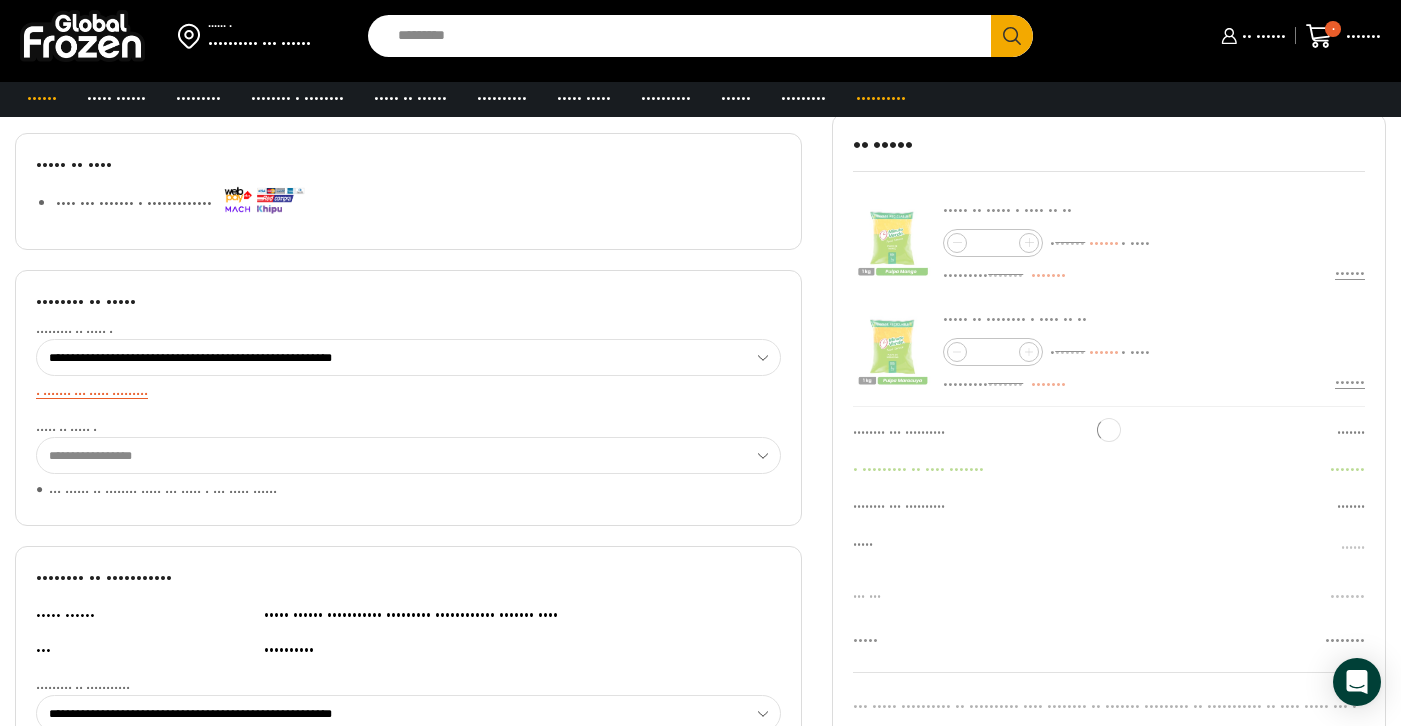click on "•••••••••••••••••••••••••••••••••••••••••••••••••••••••••
•••••••••••••••••••••••••••••••••••••••••••••••••••••••••••••••••••••••••••••••••••••
••••••••••••••••••••••••••••••••••••••••••••••••••••••••••••••••••••••" at bounding box center (408, 357) 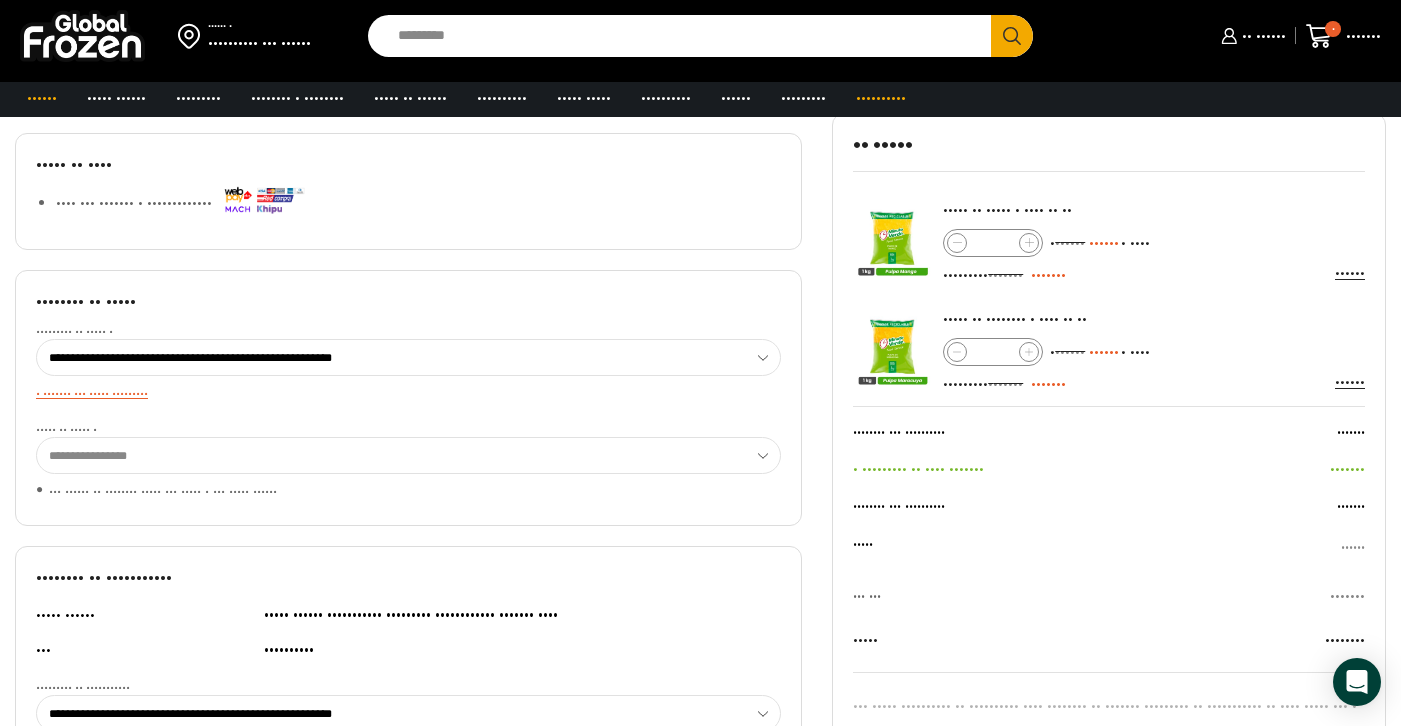 select on "•" 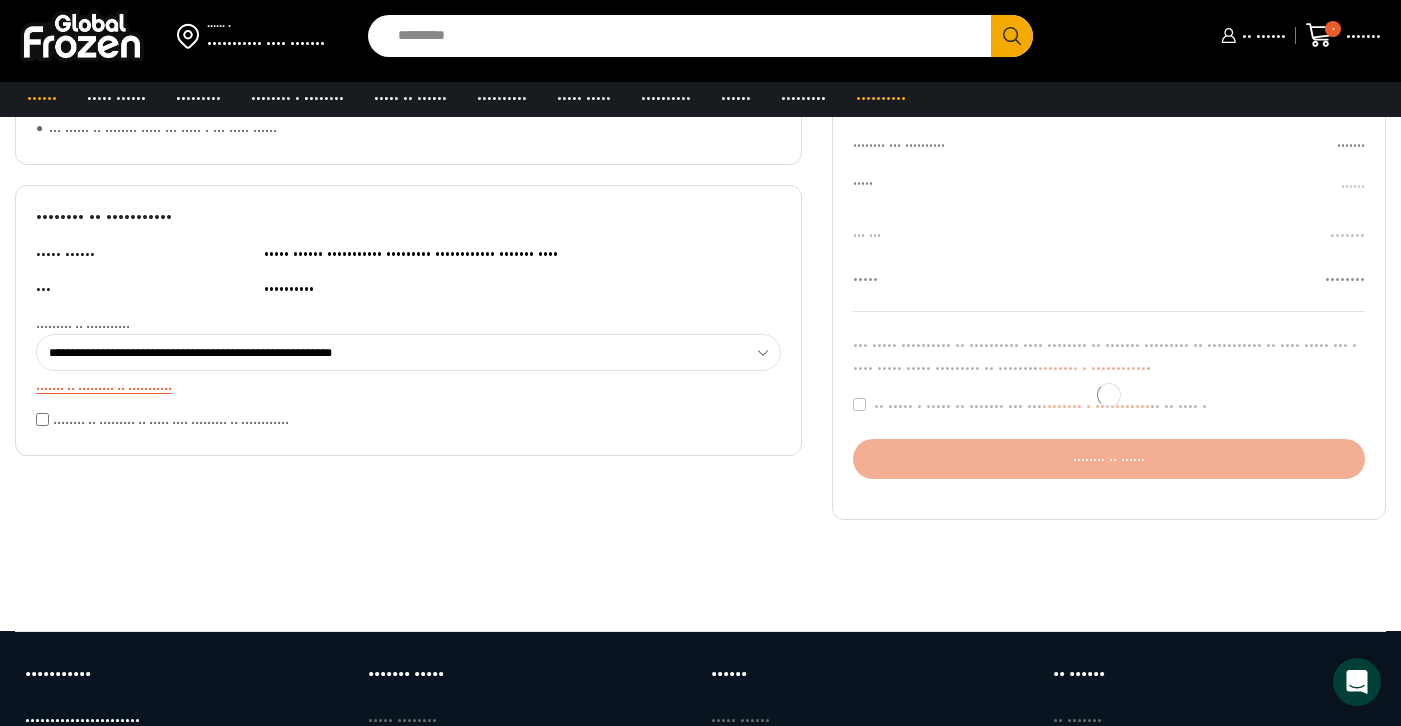 scroll, scrollTop: 532, scrollLeft: 0, axis: vertical 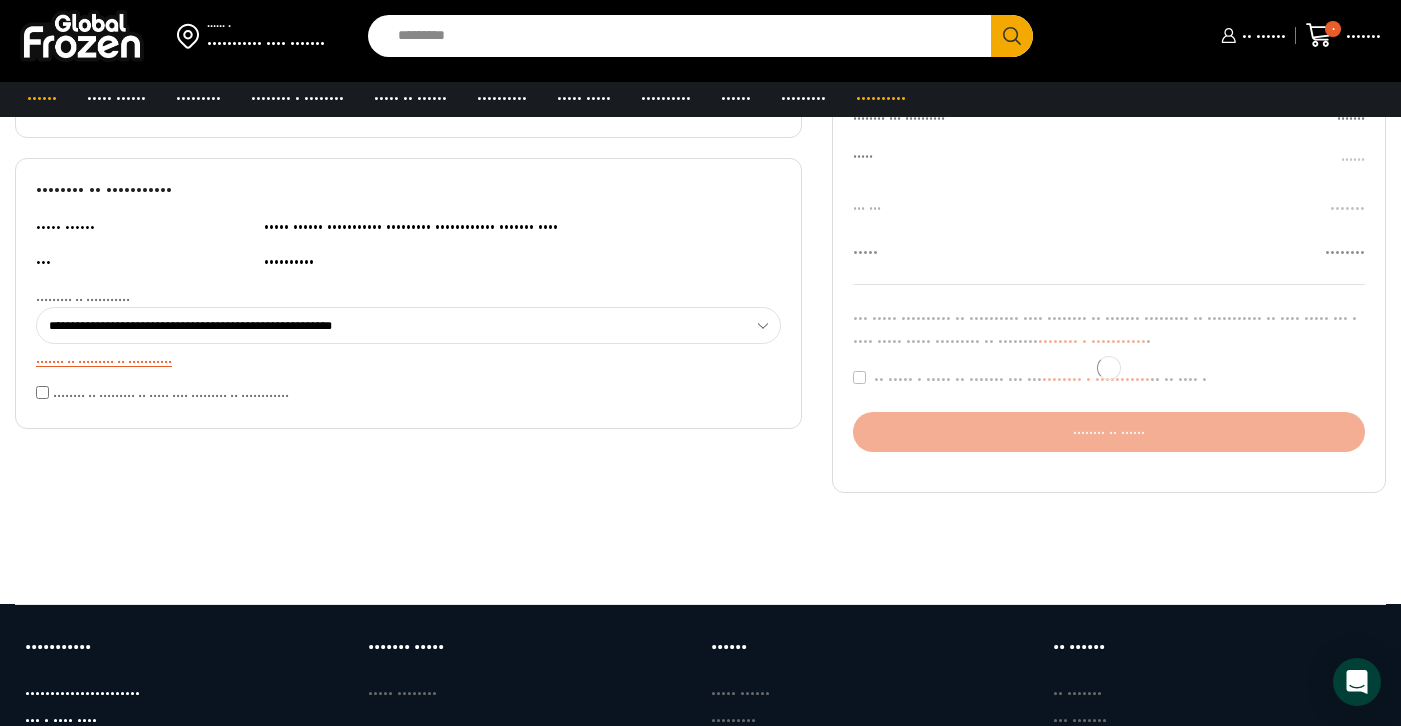 click on "•••••••••••••••••••••••••••••••••••••••••••••••••••••••••" at bounding box center [408, 325] 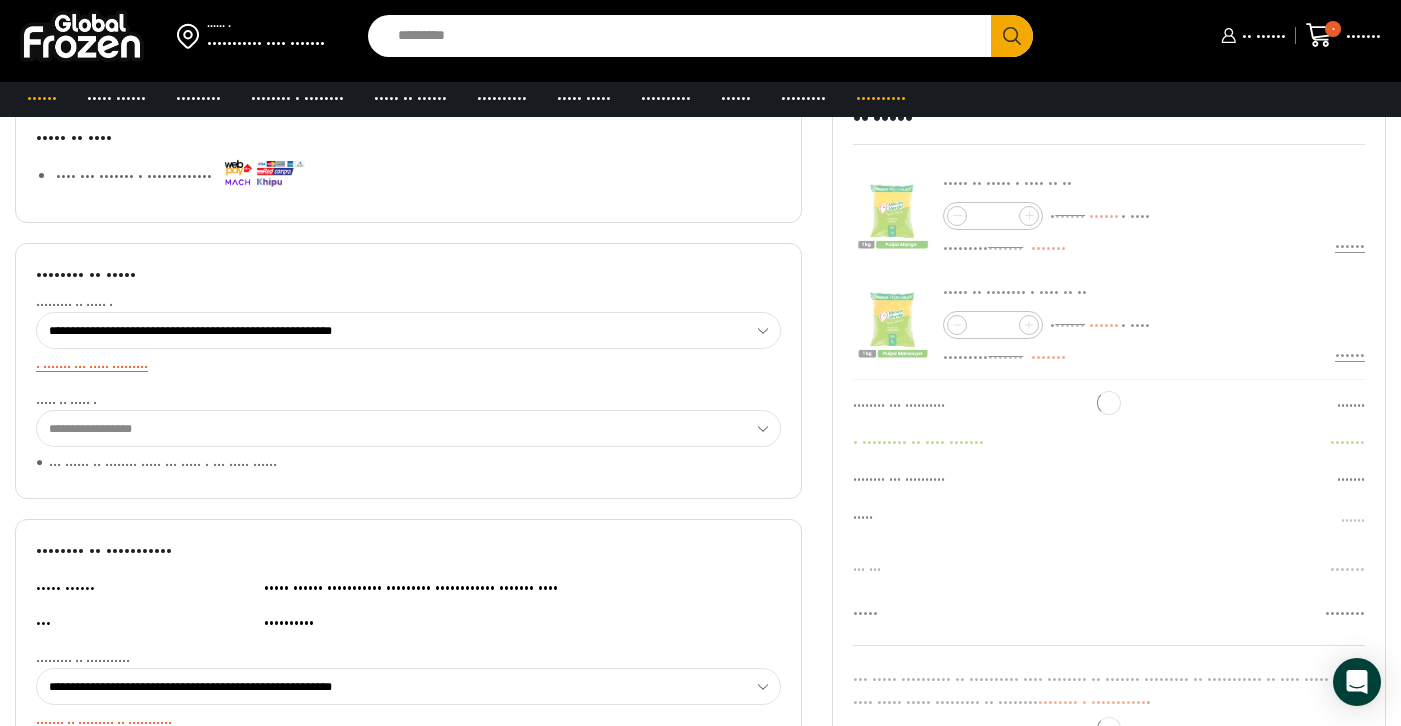 scroll, scrollTop: 150, scrollLeft: 0, axis: vertical 